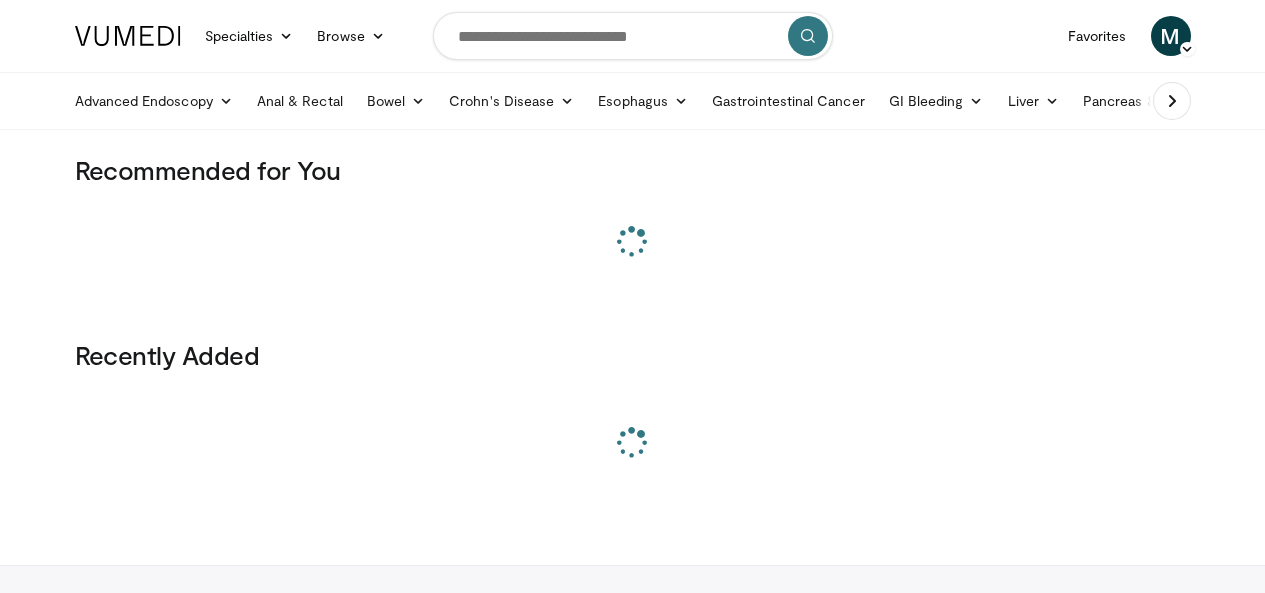scroll, scrollTop: 0, scrollLeft: 0, axis: both 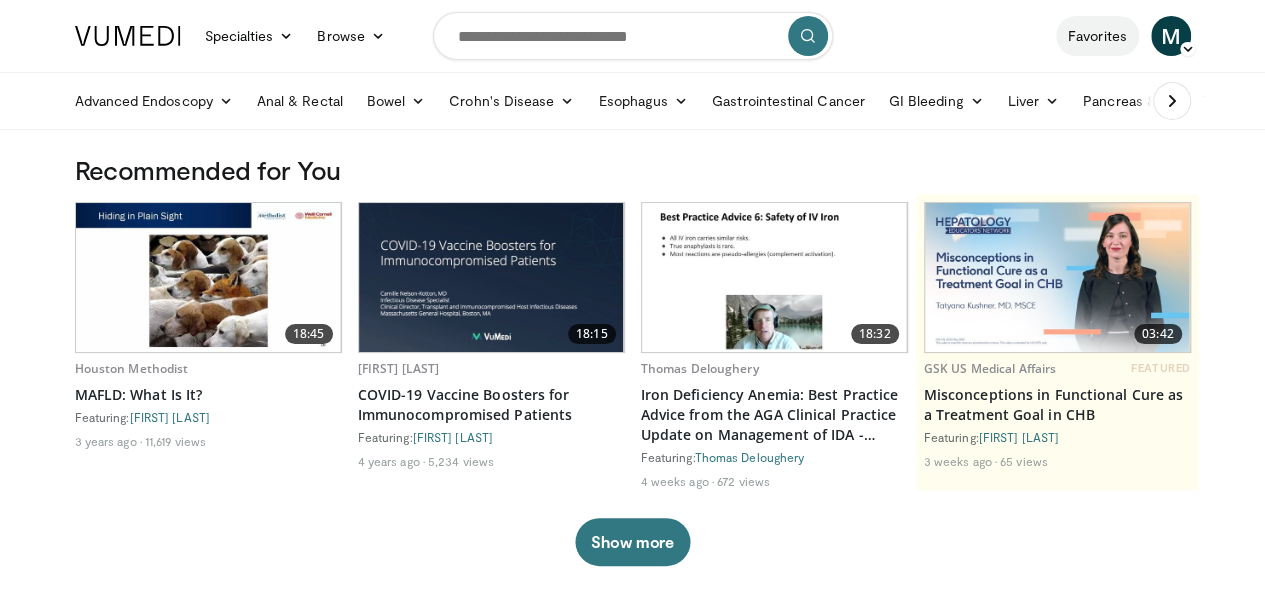 click on "Favorites" at bounding box center (1097, 36) 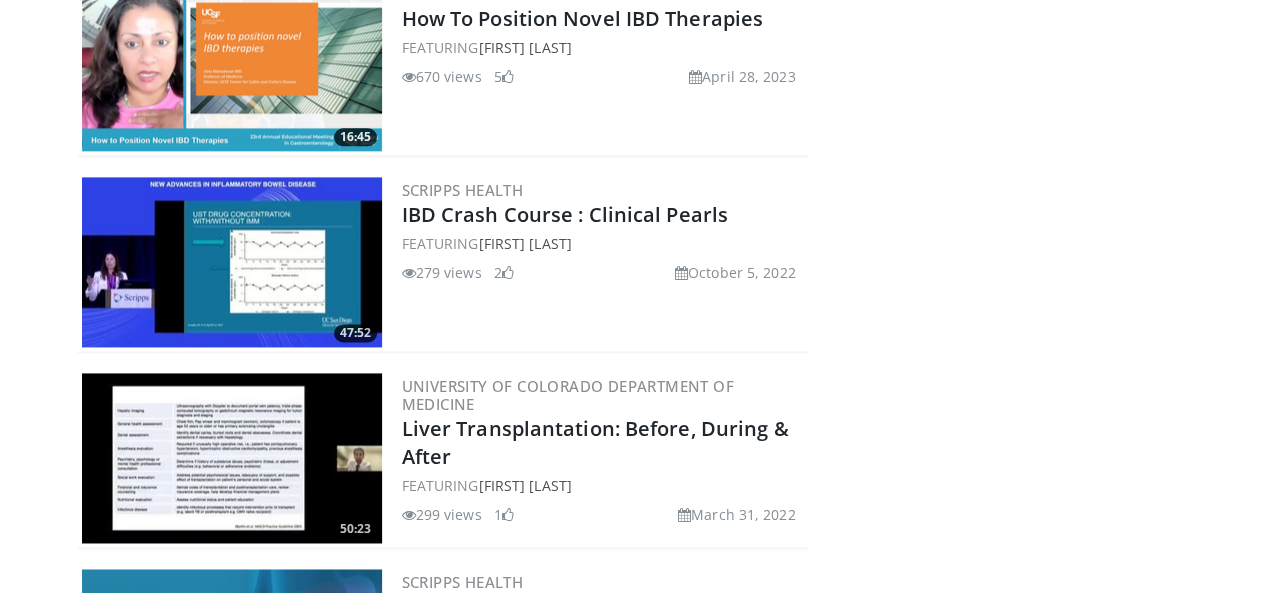 scroll, scrollTop: 1661, scrollLeft: 0, axis: vertical 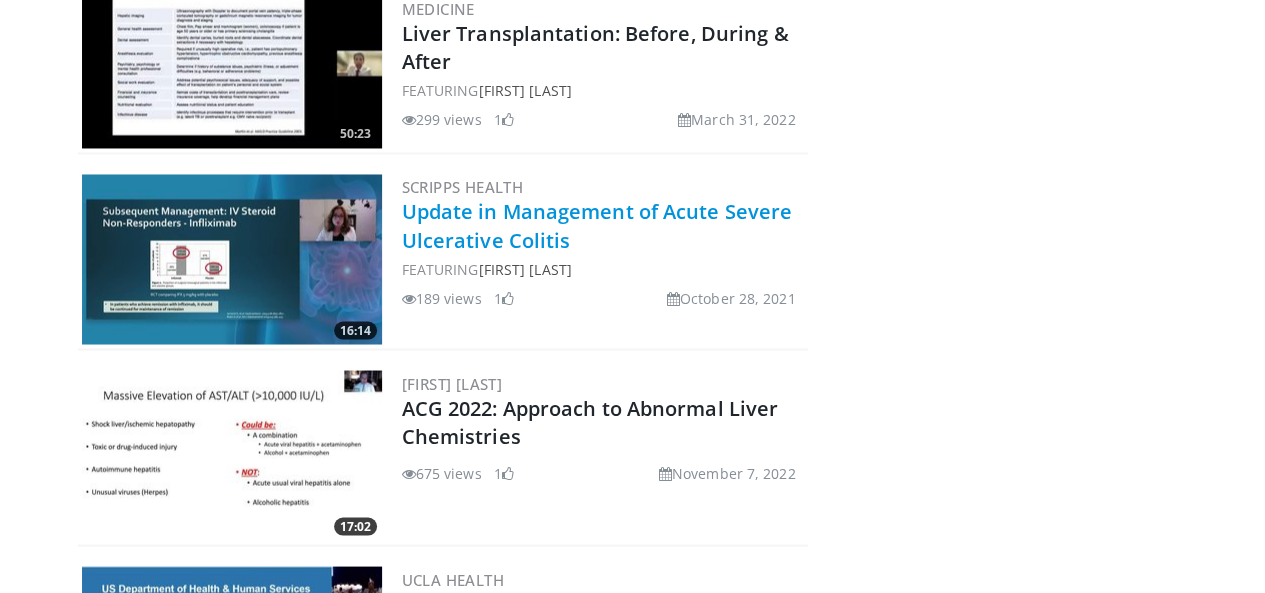 click on "Update in Management of Acute Severe Ulcerative Colitis" at bounding box center (597, 225) 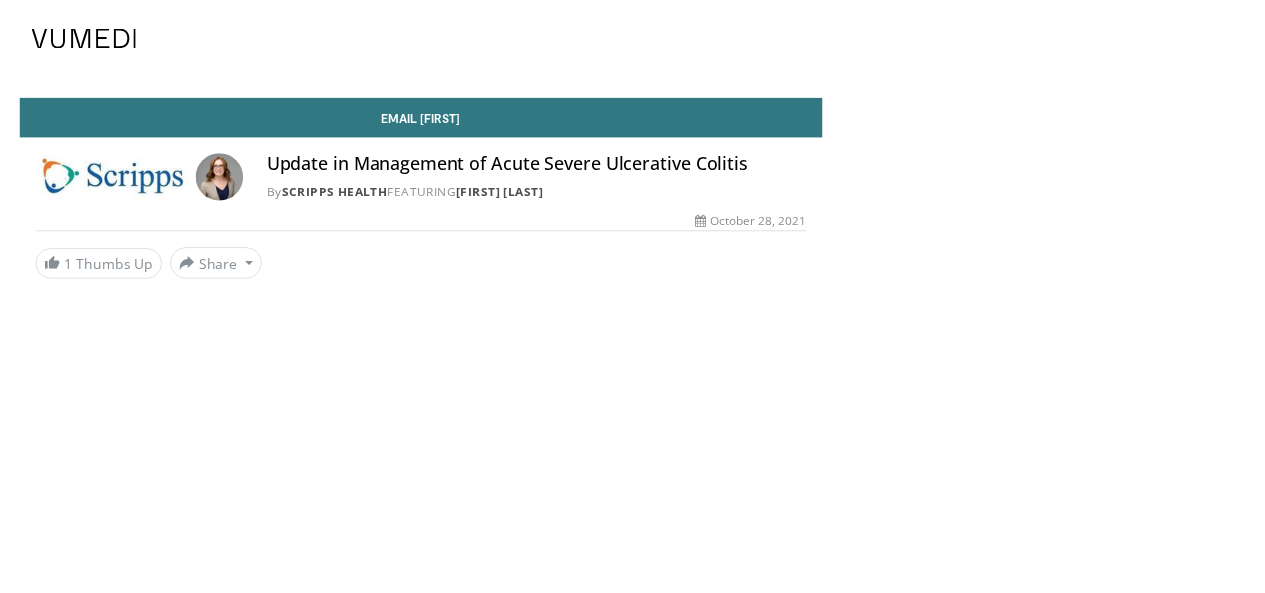 scroll, scrollTop: 0, scrollLeft: 0, axis: both 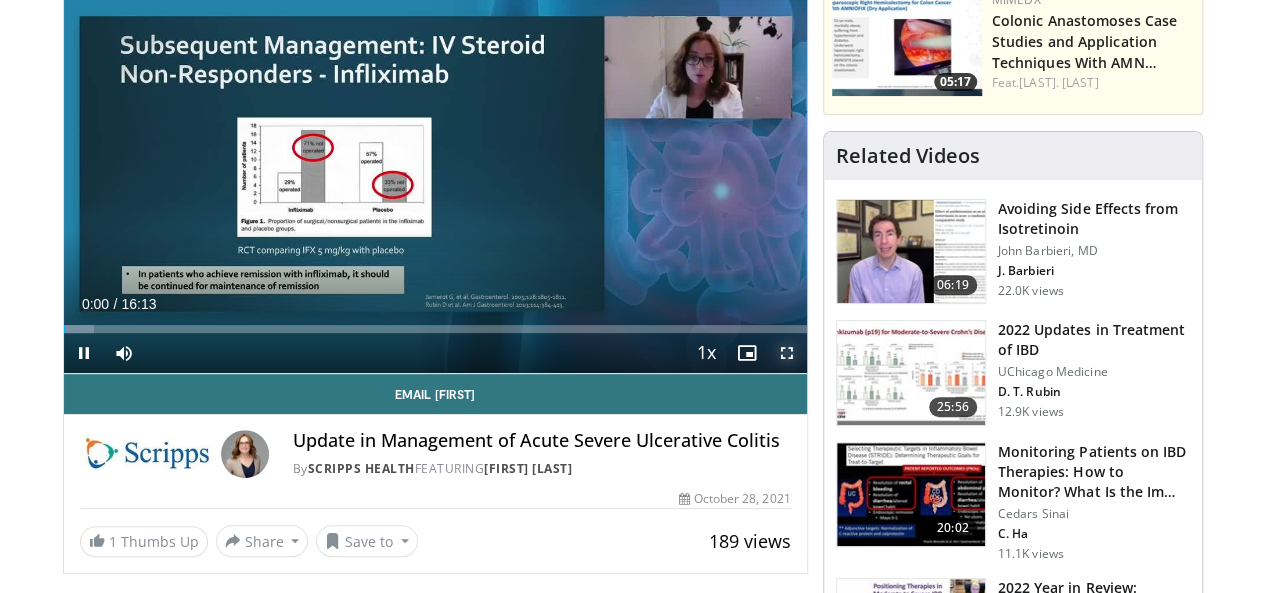 click at bounding box center (787, 353) 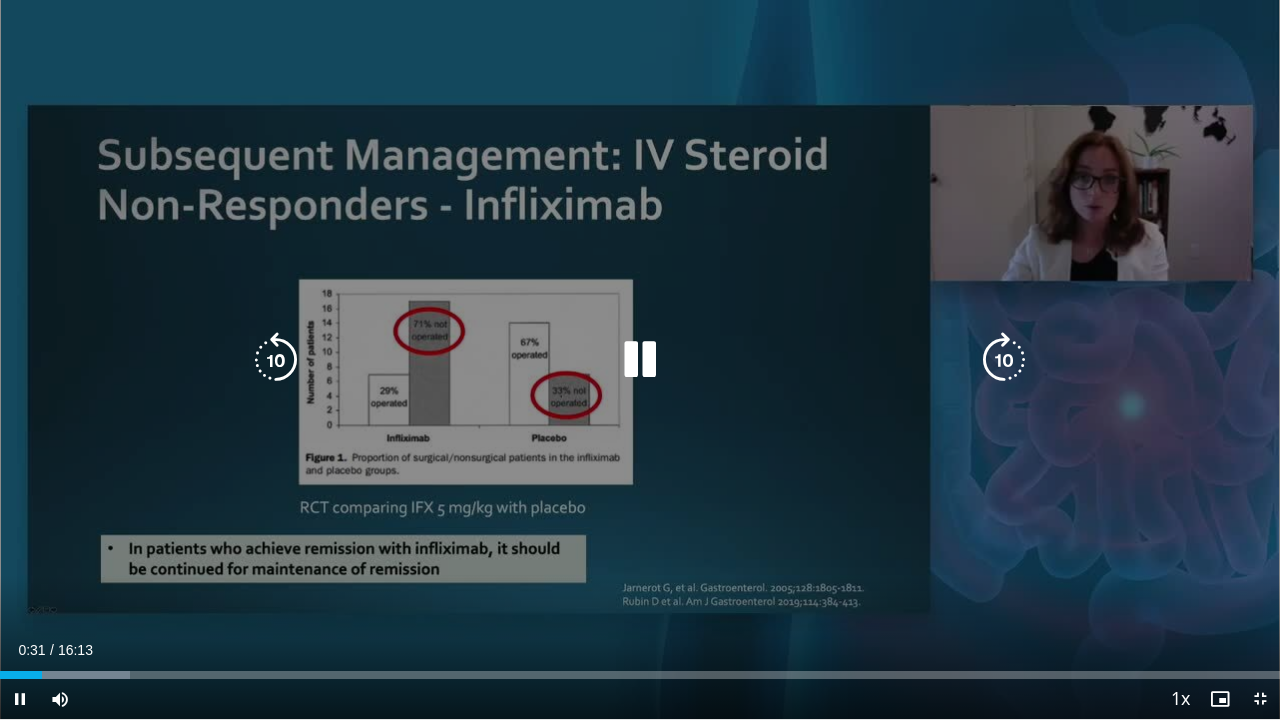 click at bounding box center (640, 360) 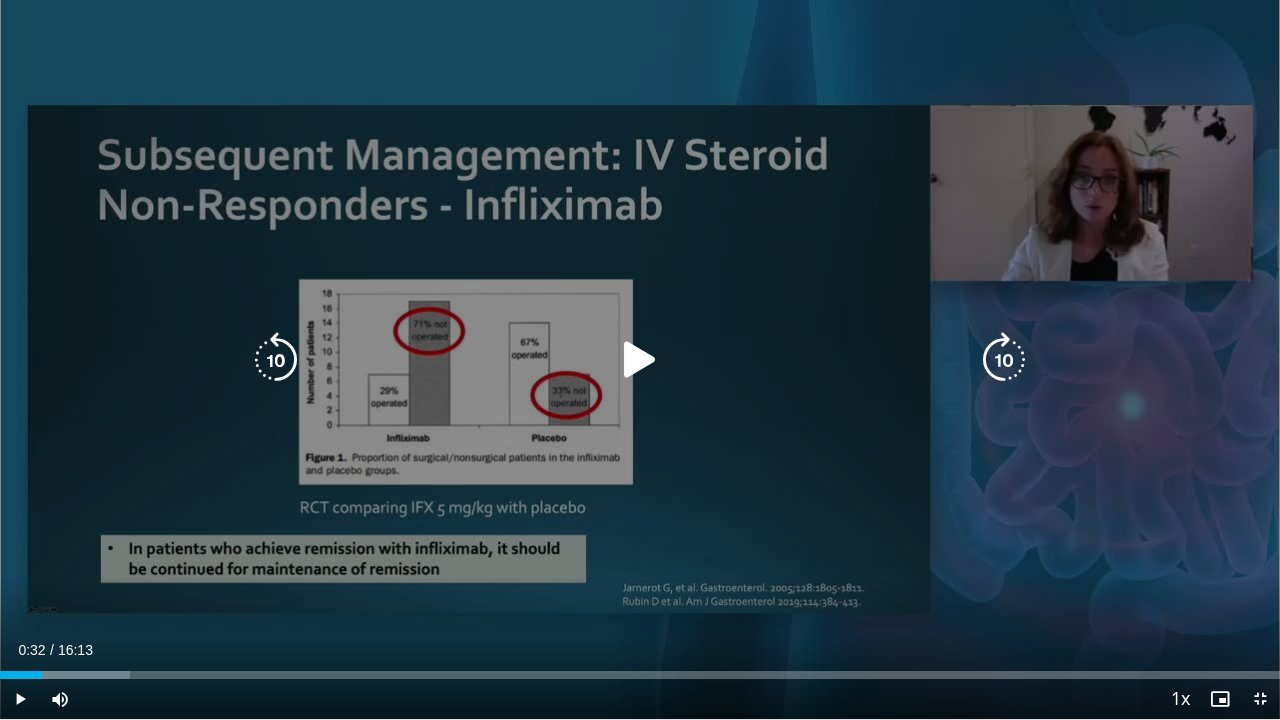 click at bounding box center [640, 360] 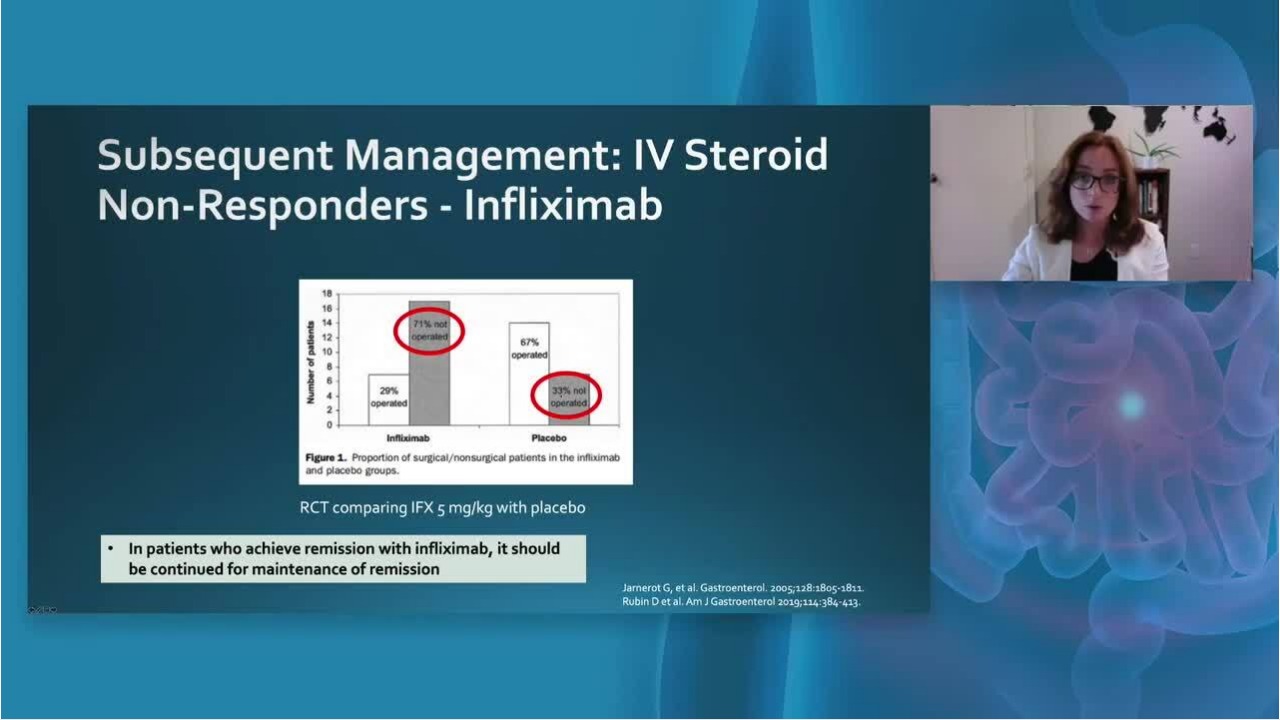type 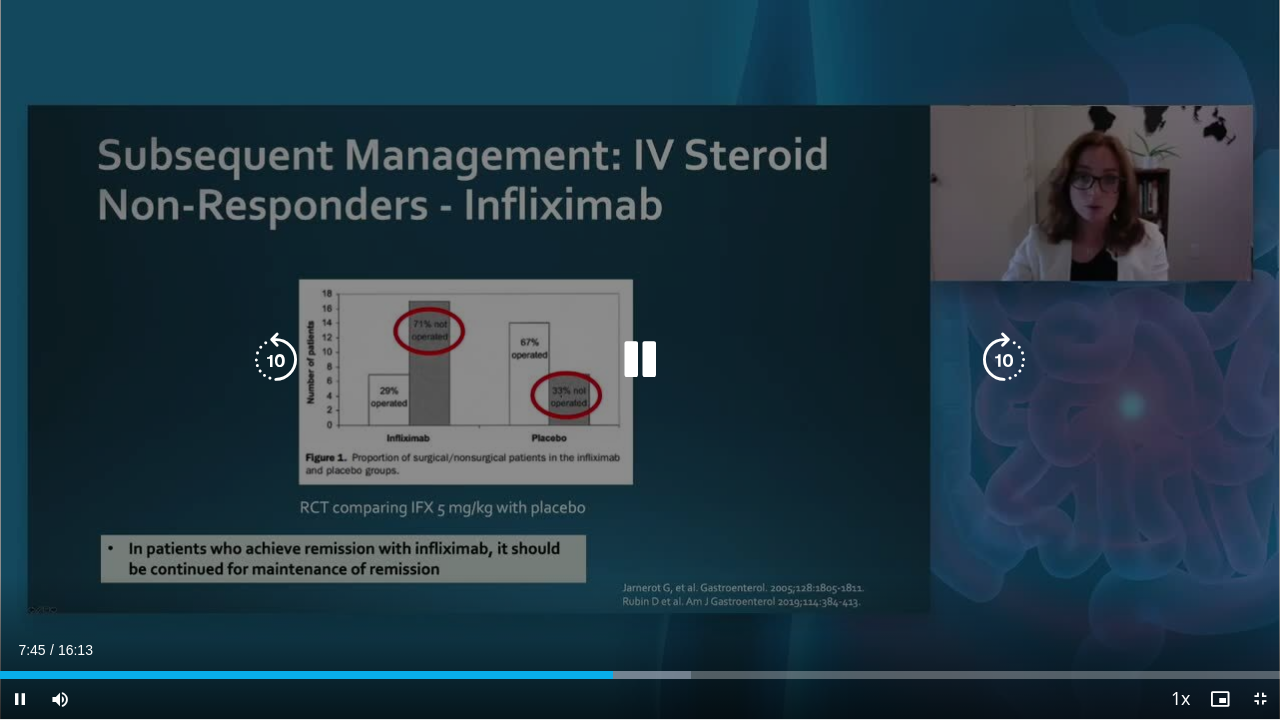 click at bounding box center (640, 360) 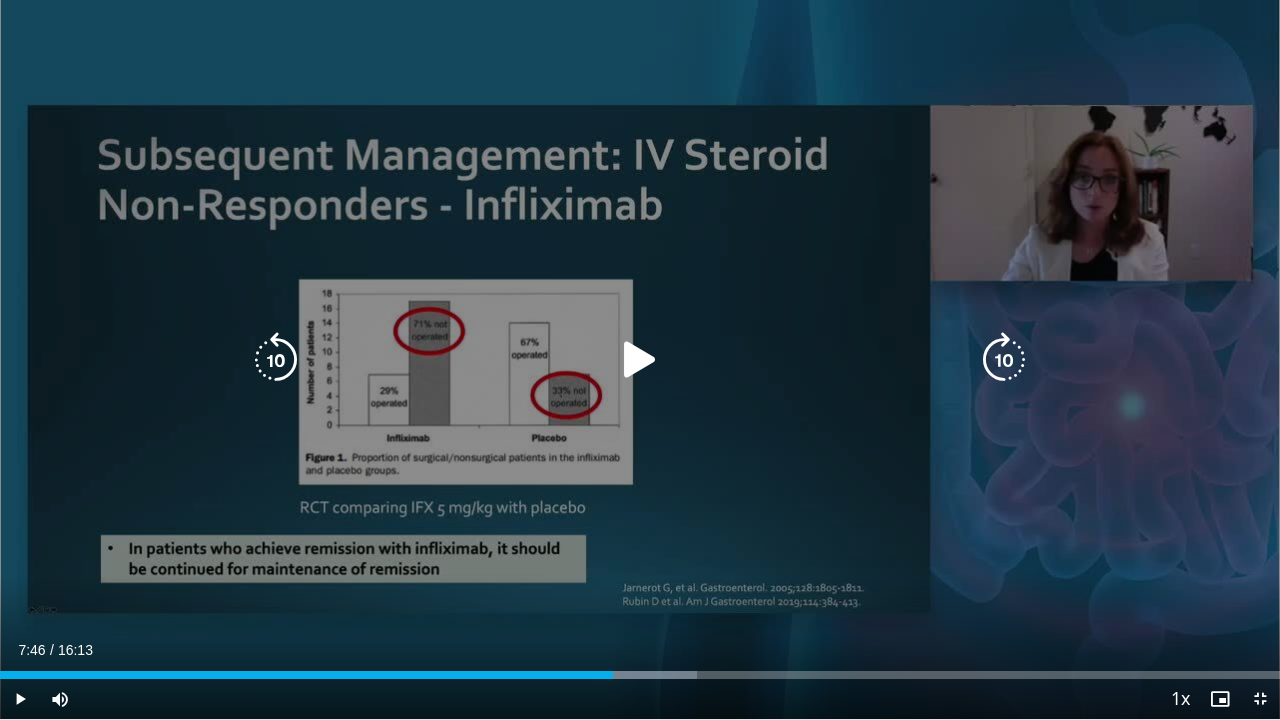 click at bounding box center (640, 360) 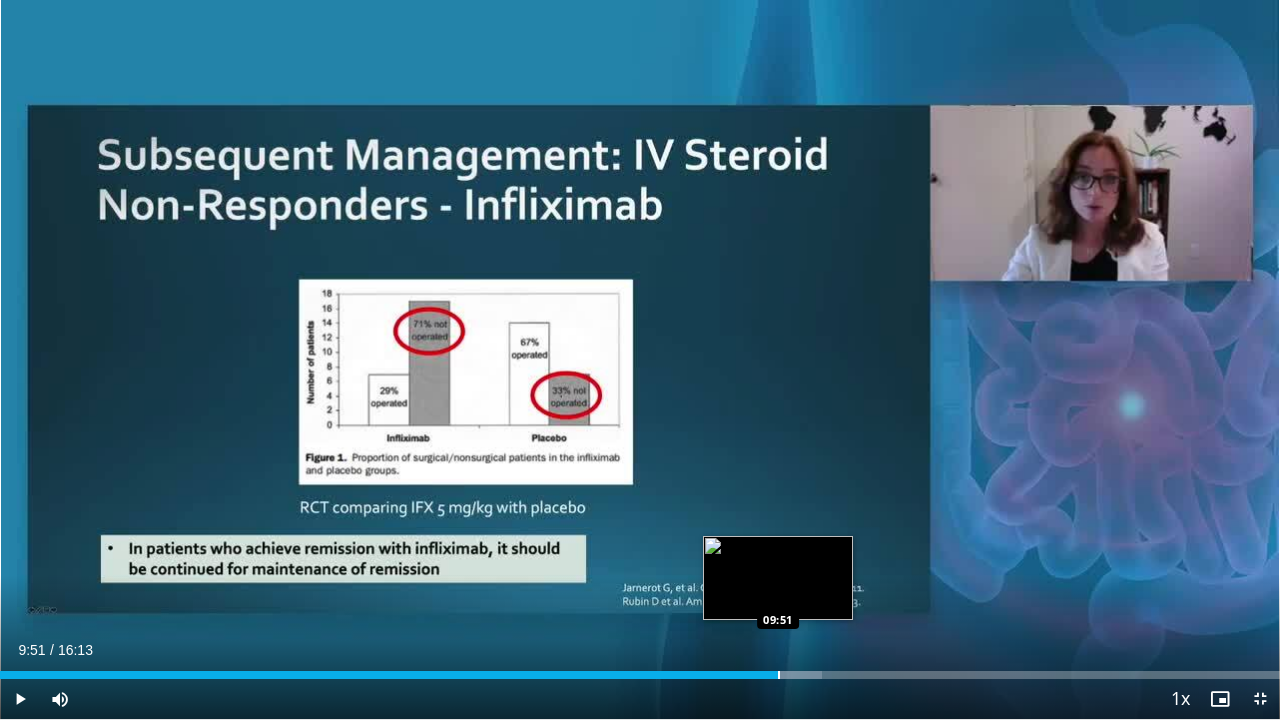 click at bounding box center [779, 675] 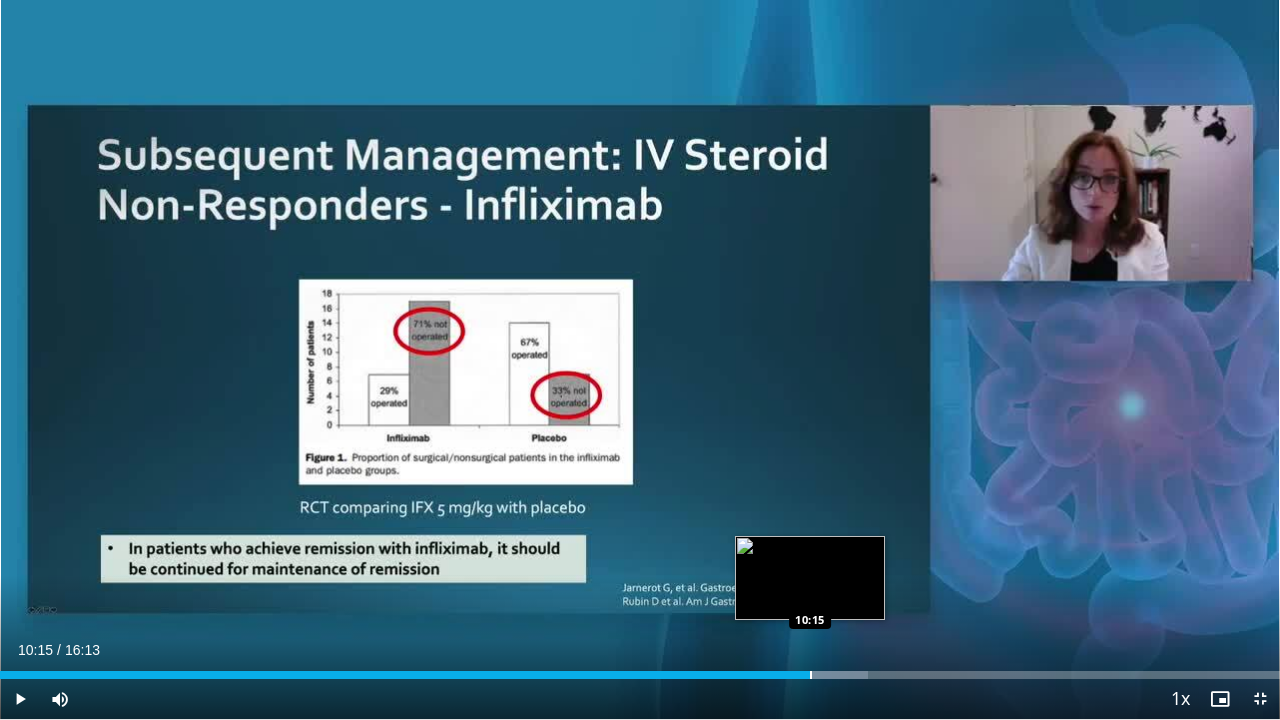 click on "Loaded :  67.80% 10:15 10:15" at bounding box center [640, 675] 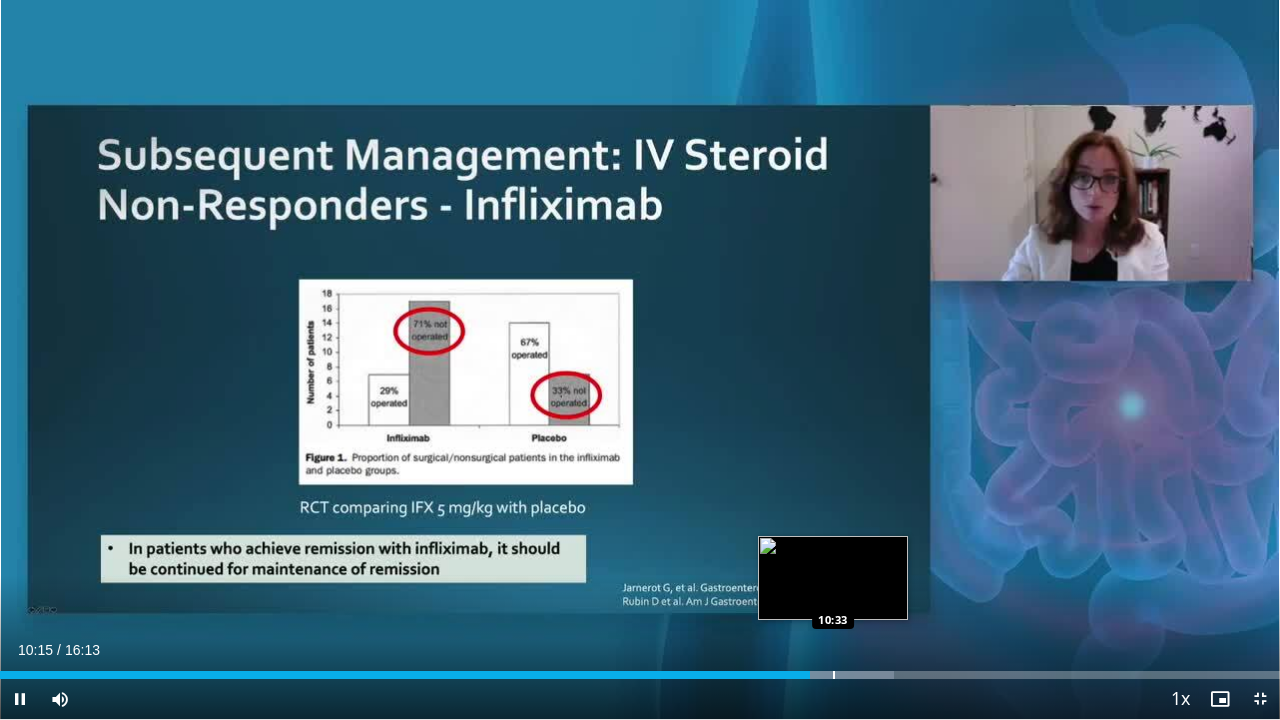 click at bounding box center [834, 675] 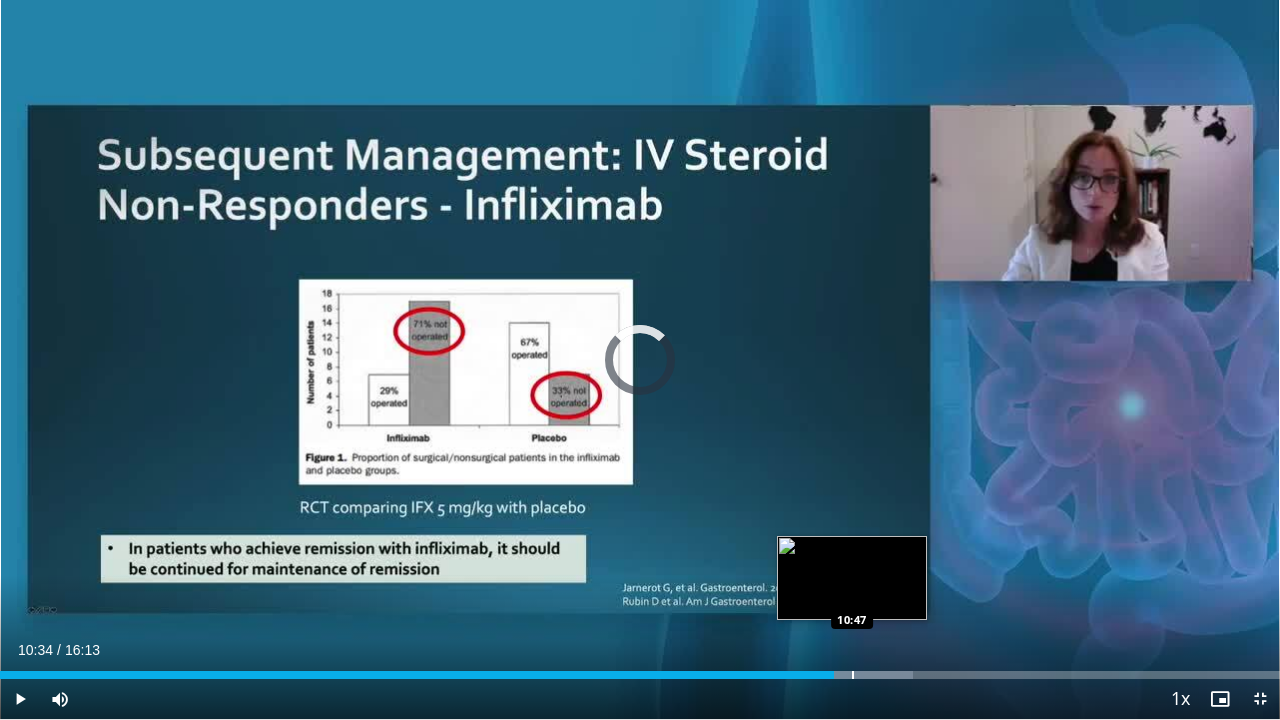 click at bounding box center [853, 675] 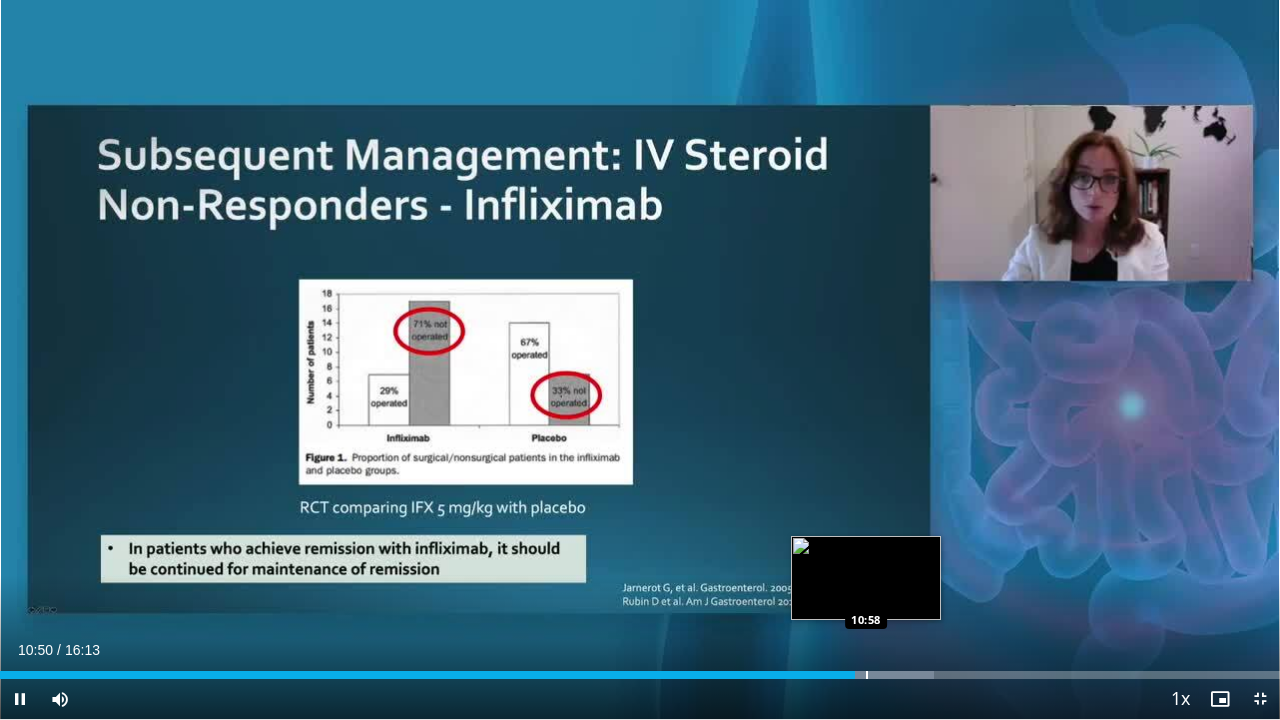 click at bounding box center (867, 675) 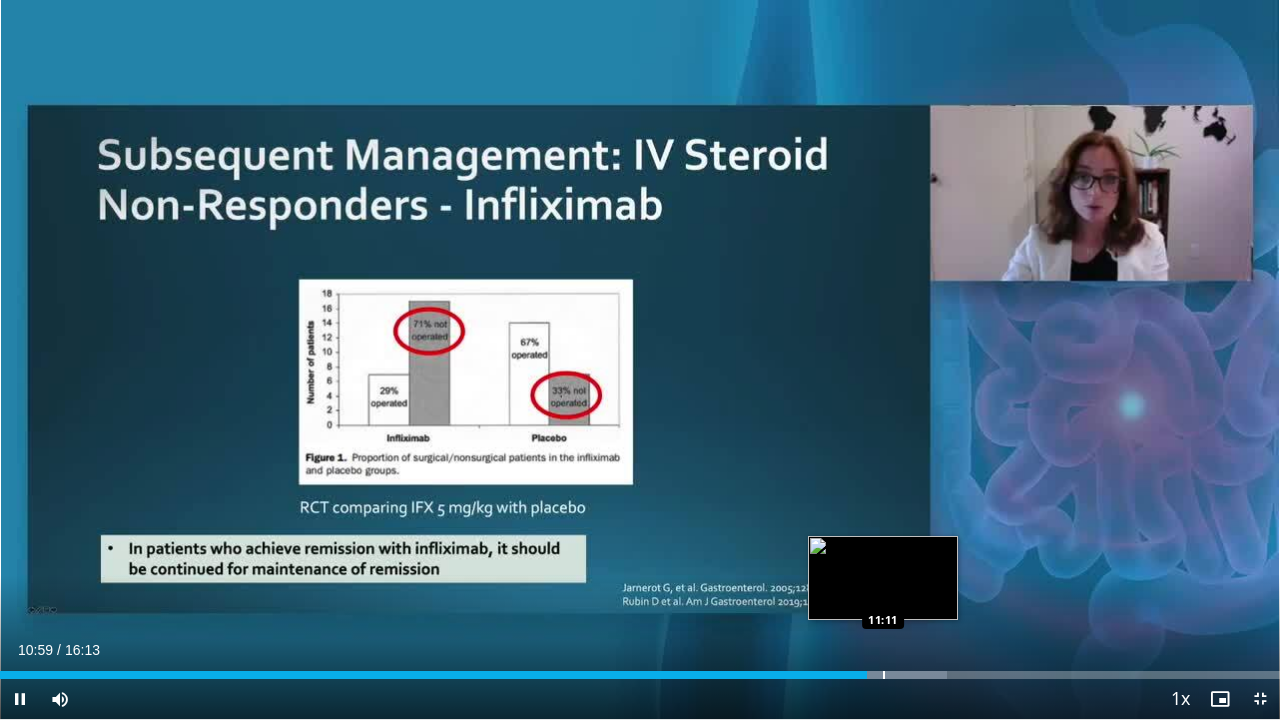 click at bounding box center [884, 675] 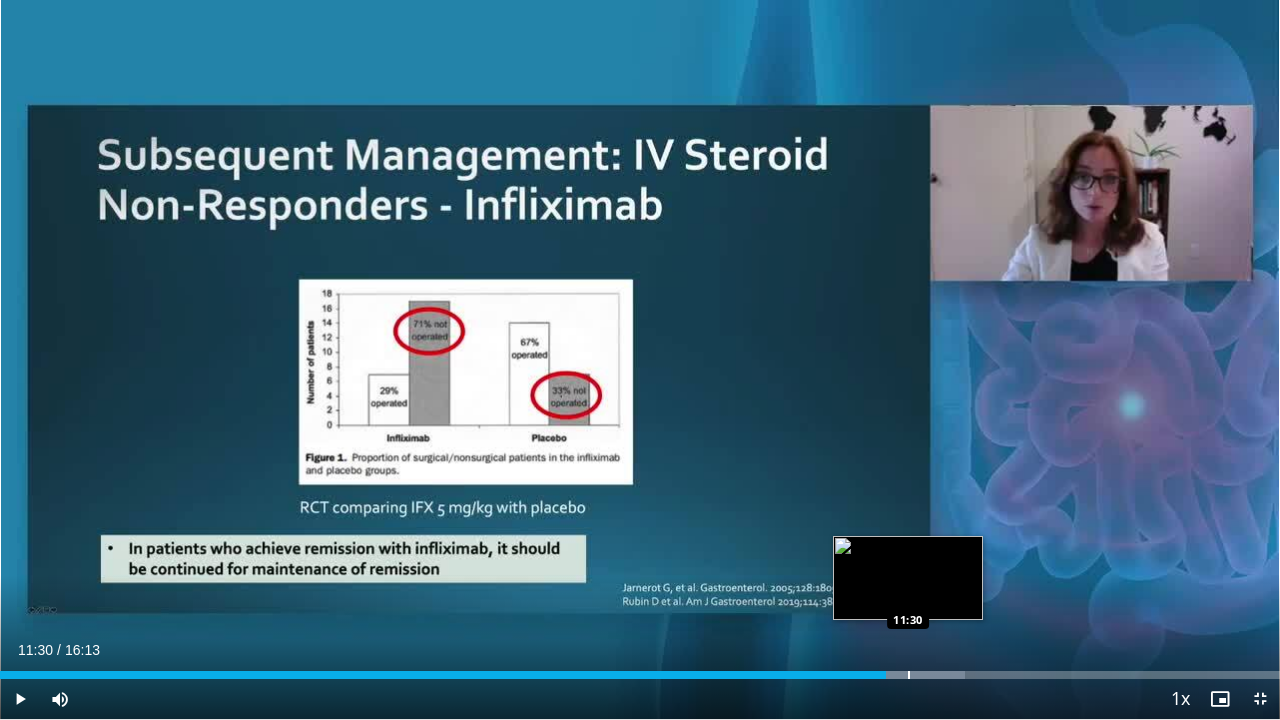 click at bounding box center (909, 675) 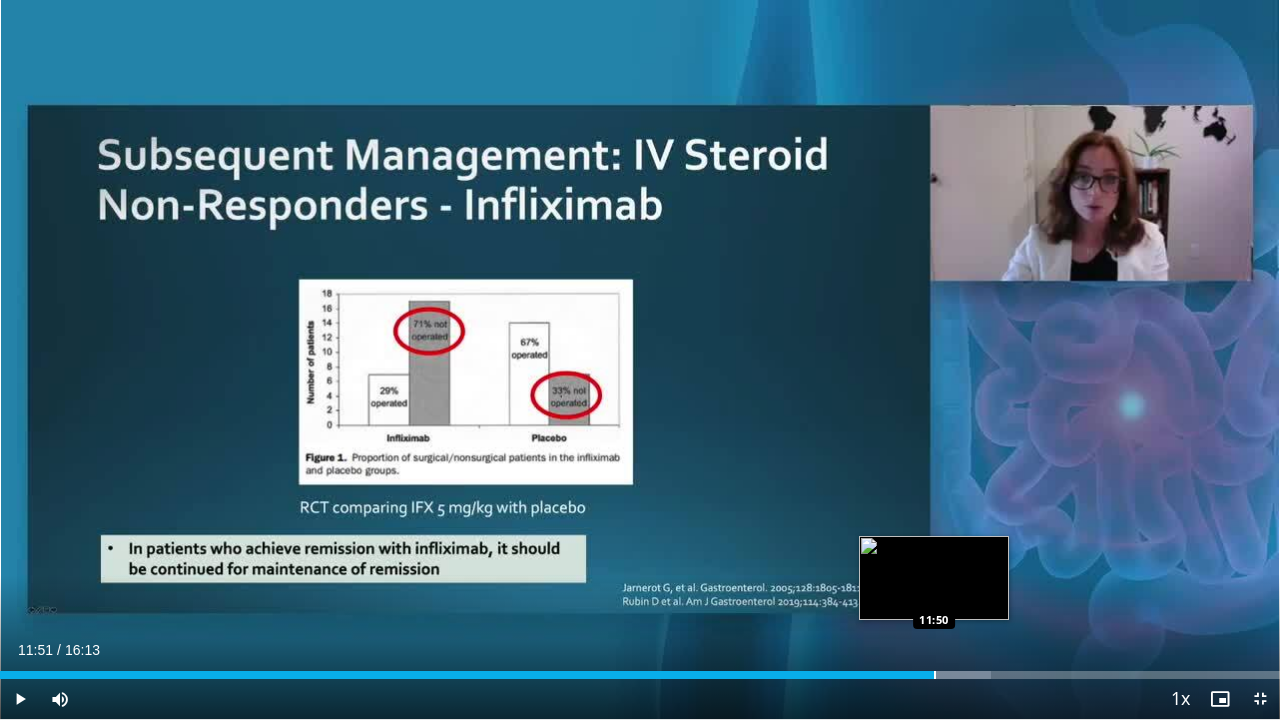 click at bounding box center [935, 675] 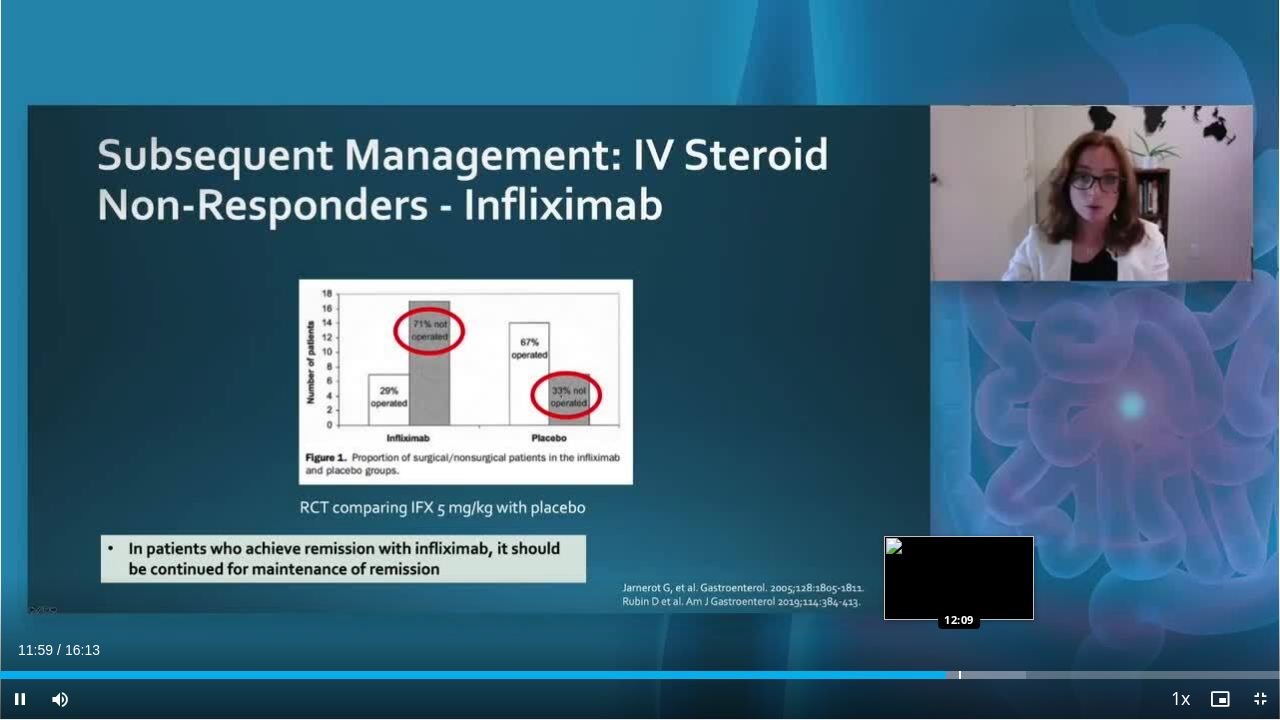 click at bounding box center (960, 675) 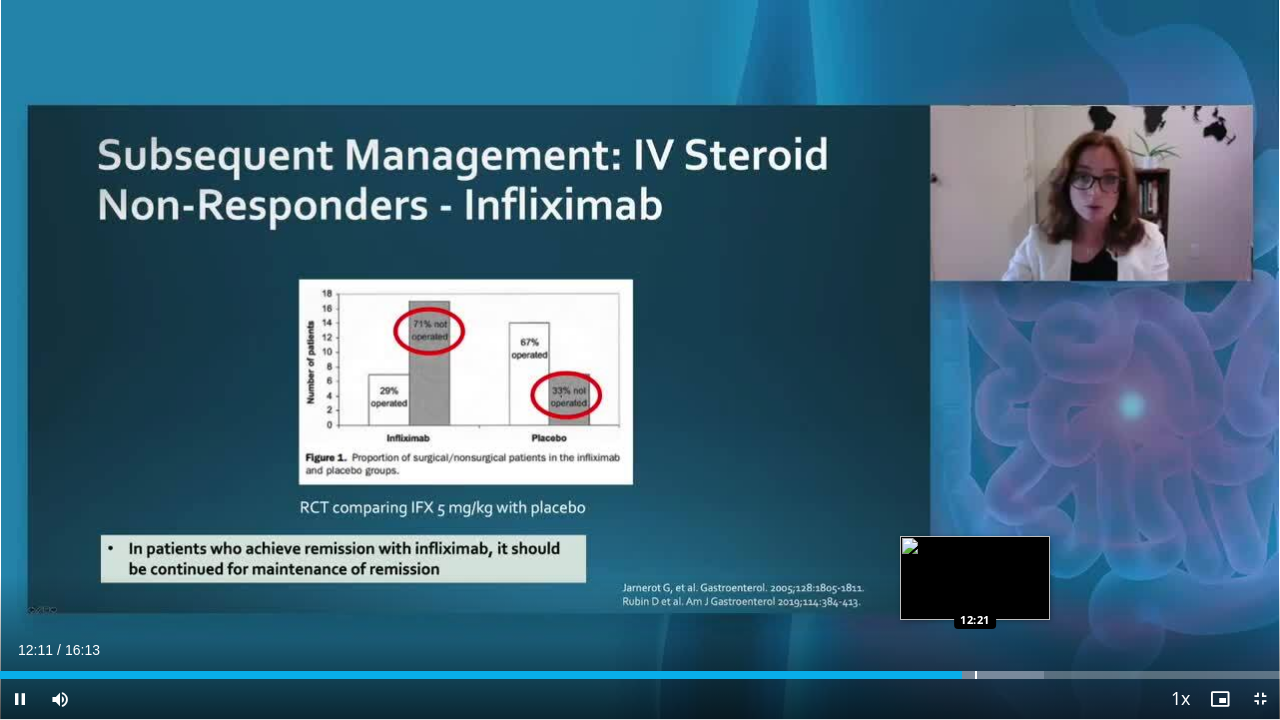 click on "**********" at bounding box center [640, 360] 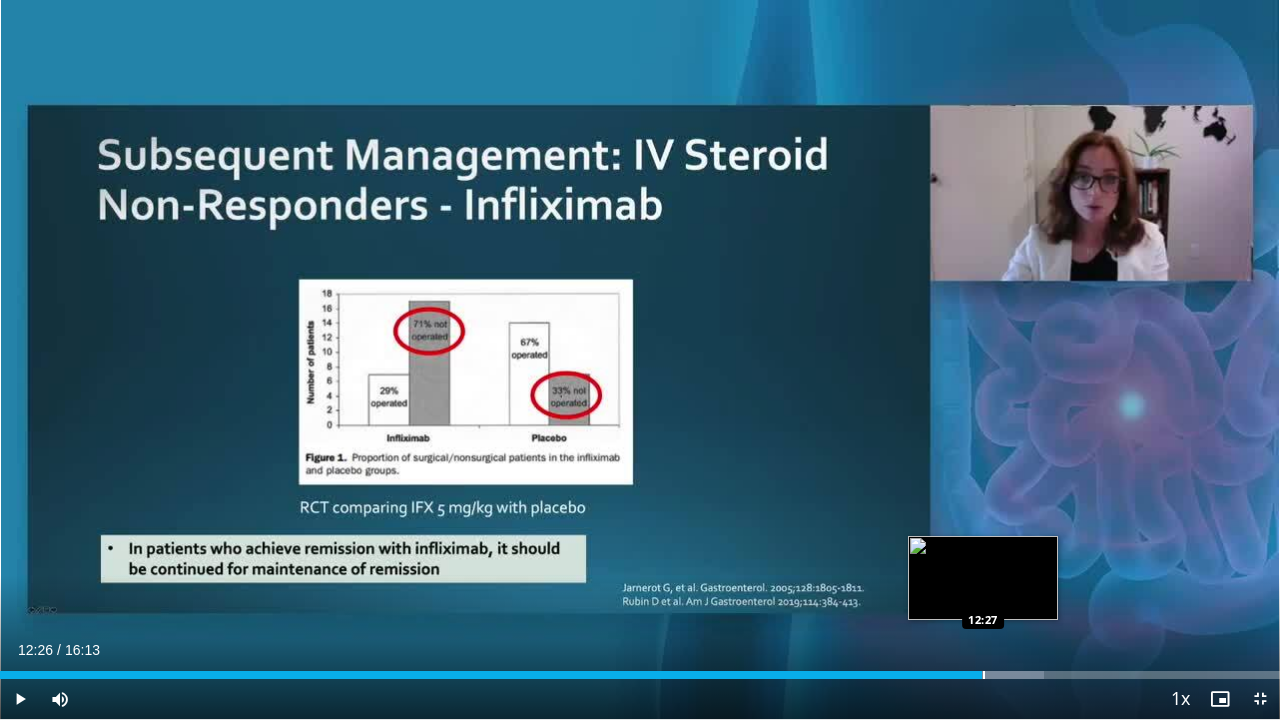 click on "Loaded :  81.53% 12:13 12:27" at bounding box center [640, 675] 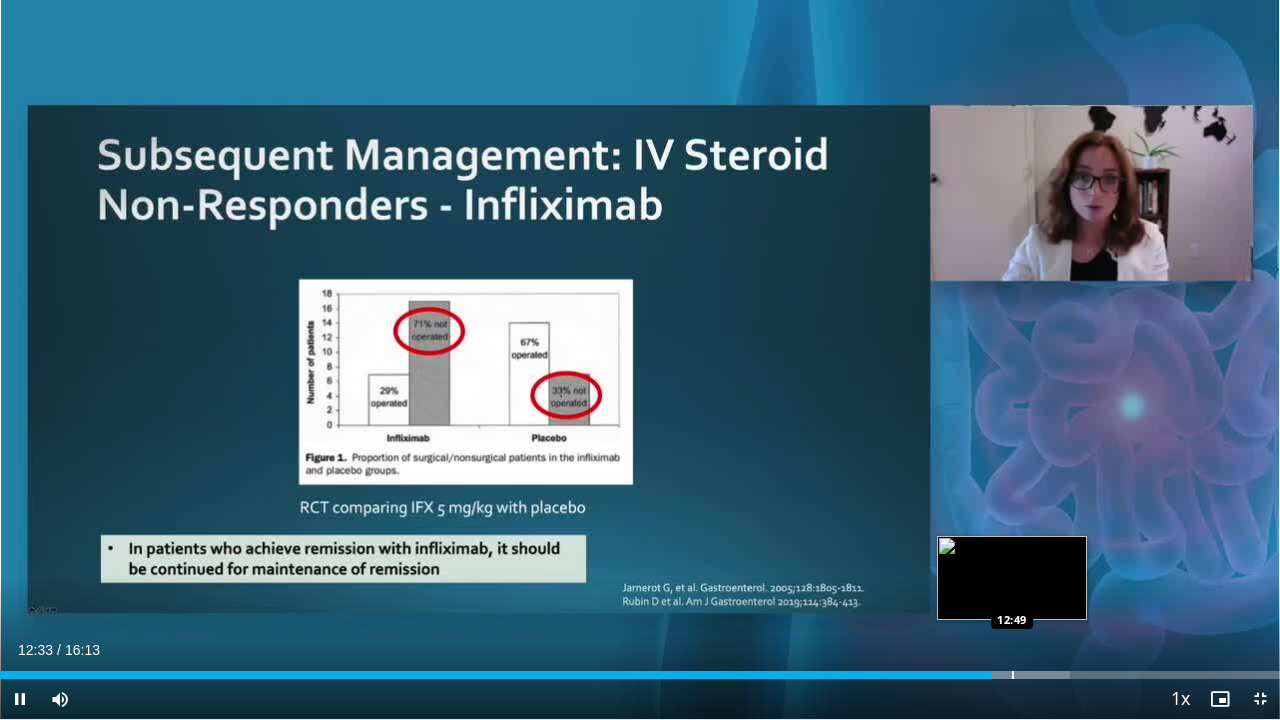 click at bounding box center (1013, 675) 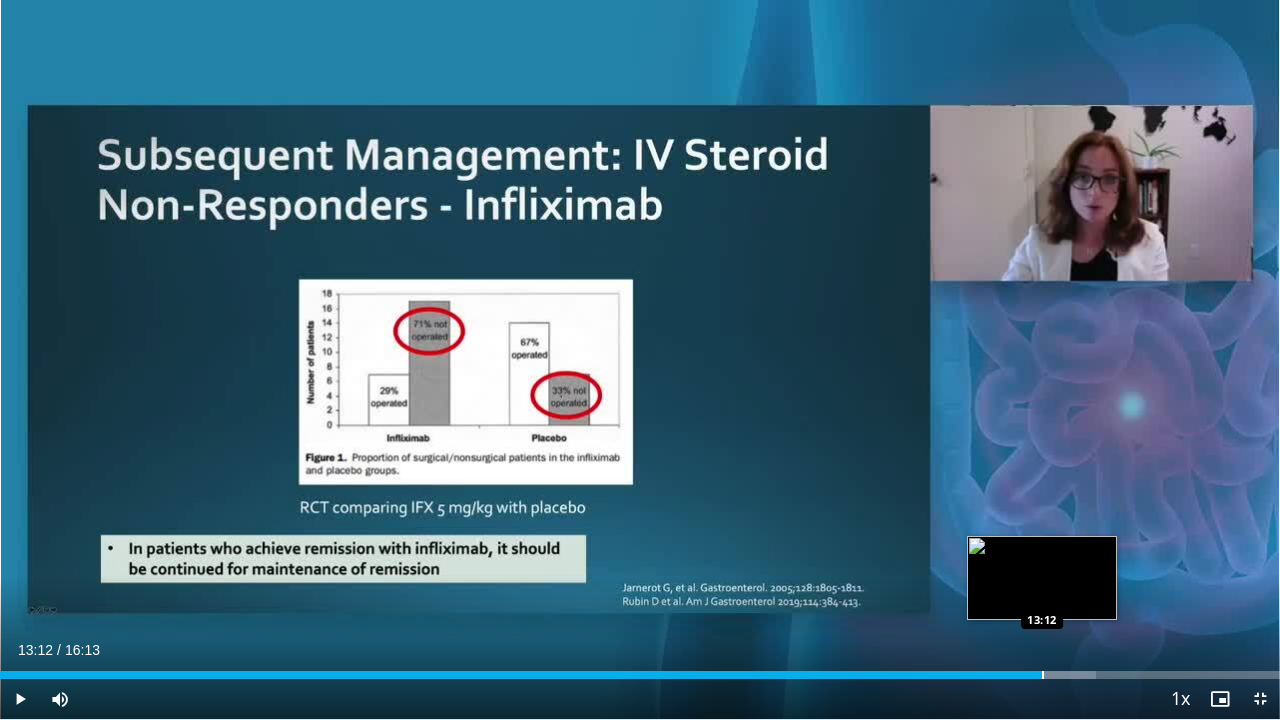 click at bounding box center (1043, 675) 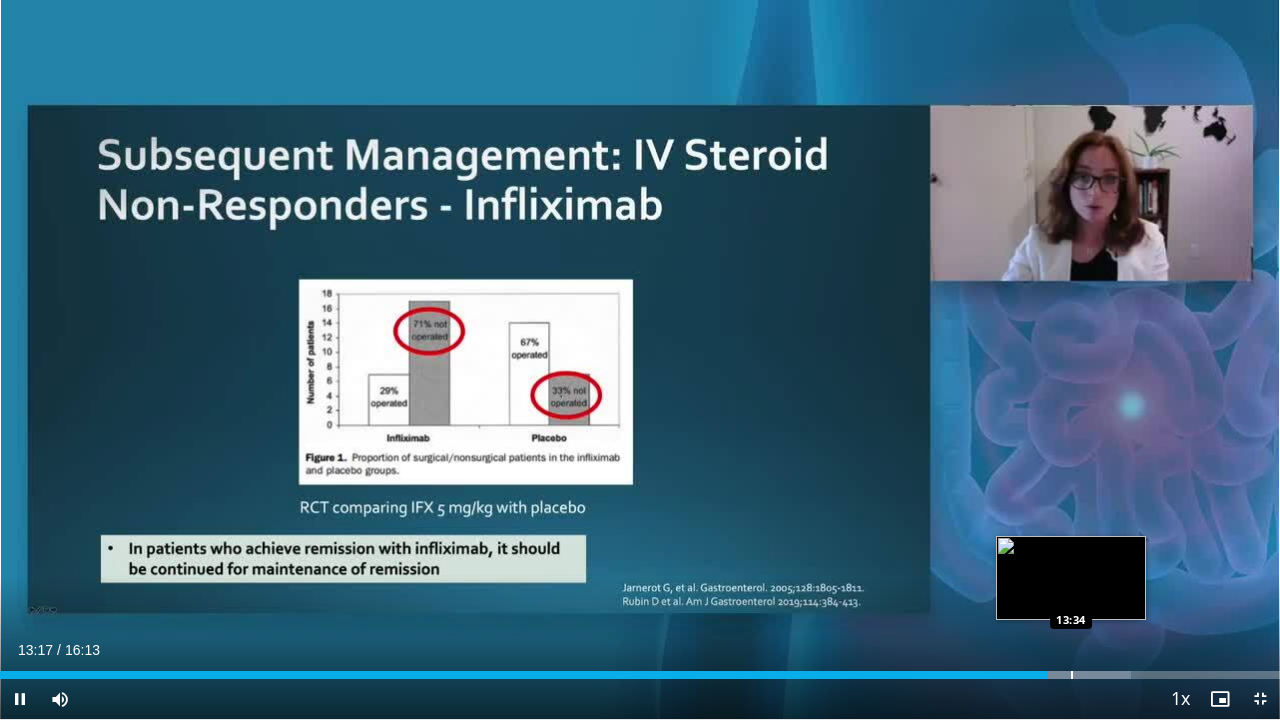 click on "Loaded :  88.35% 13:17 13:34" at bounding box center (640, 669) 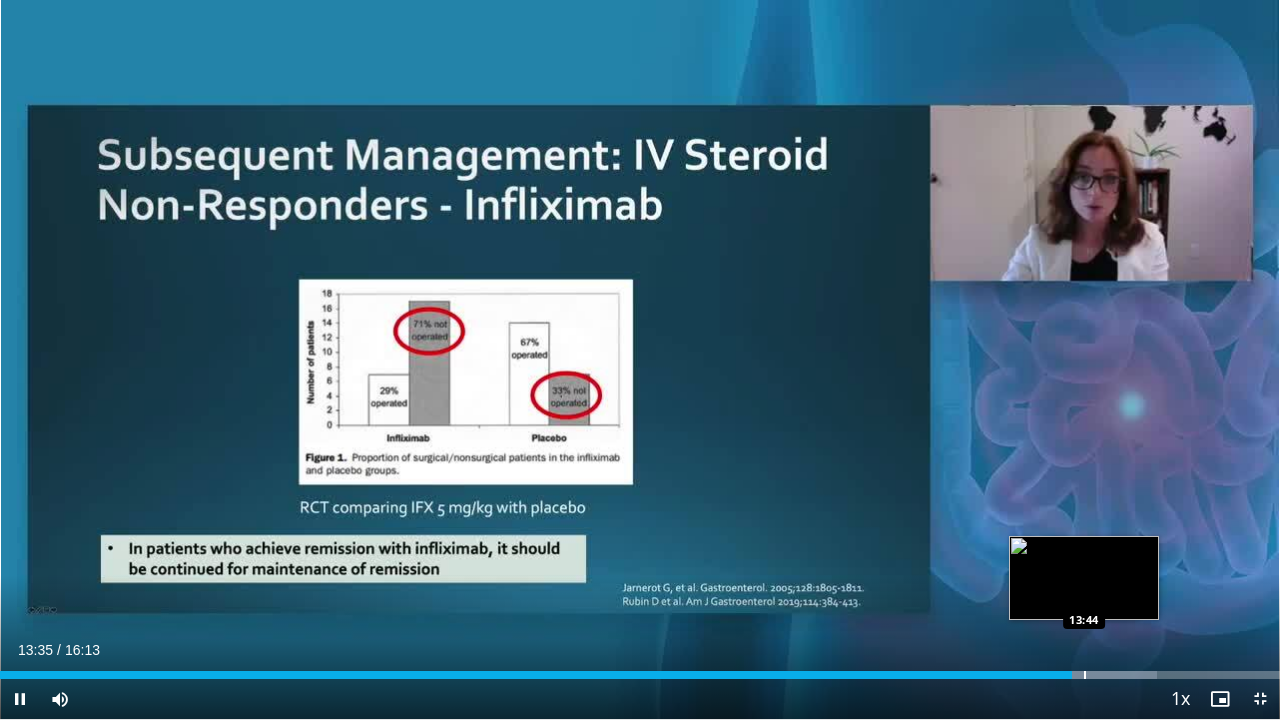 click at bounding box center (1085, 675) 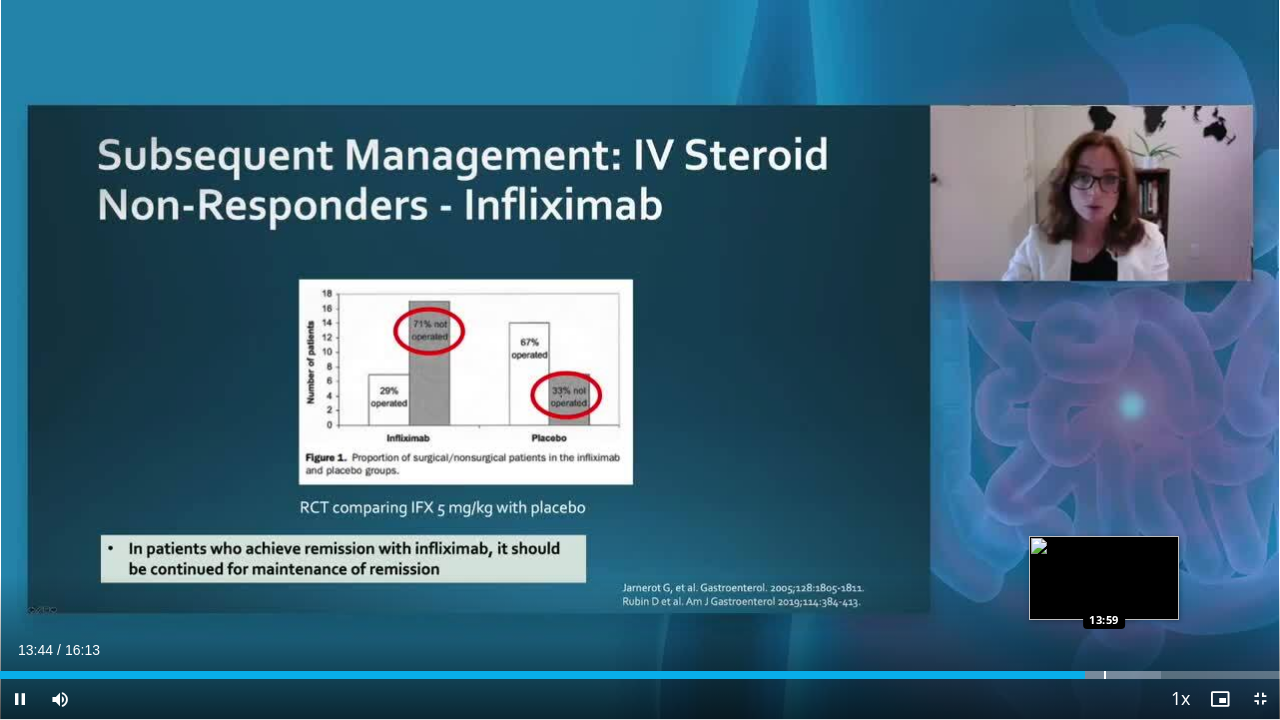 click at bounding box center [1105, 675] 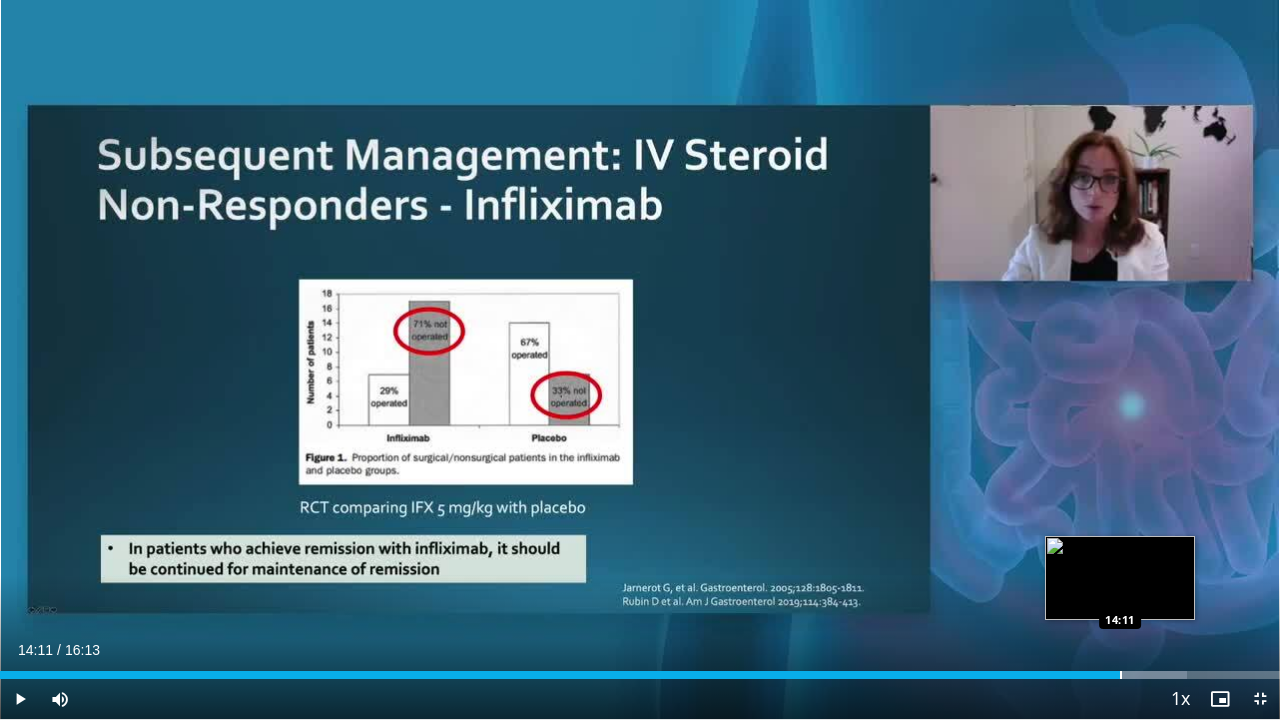 click at bounding box center (1121, 675) 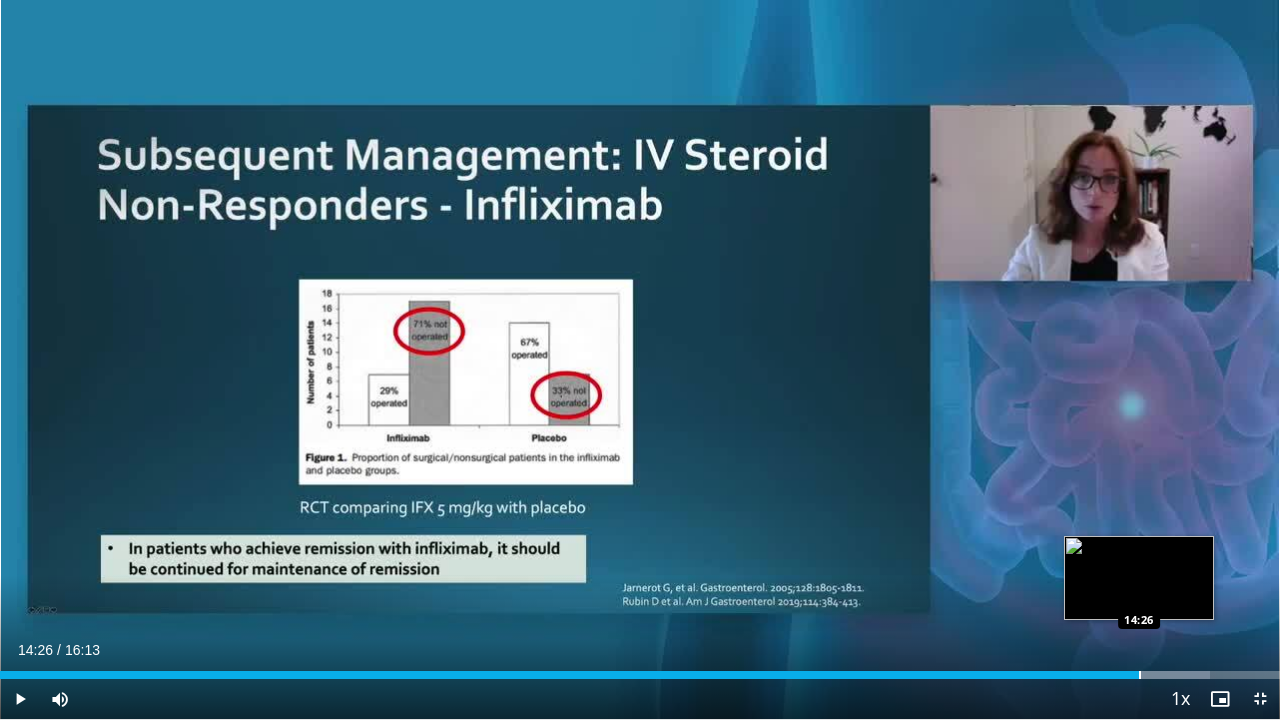 click at bounding box center [1140, 675] 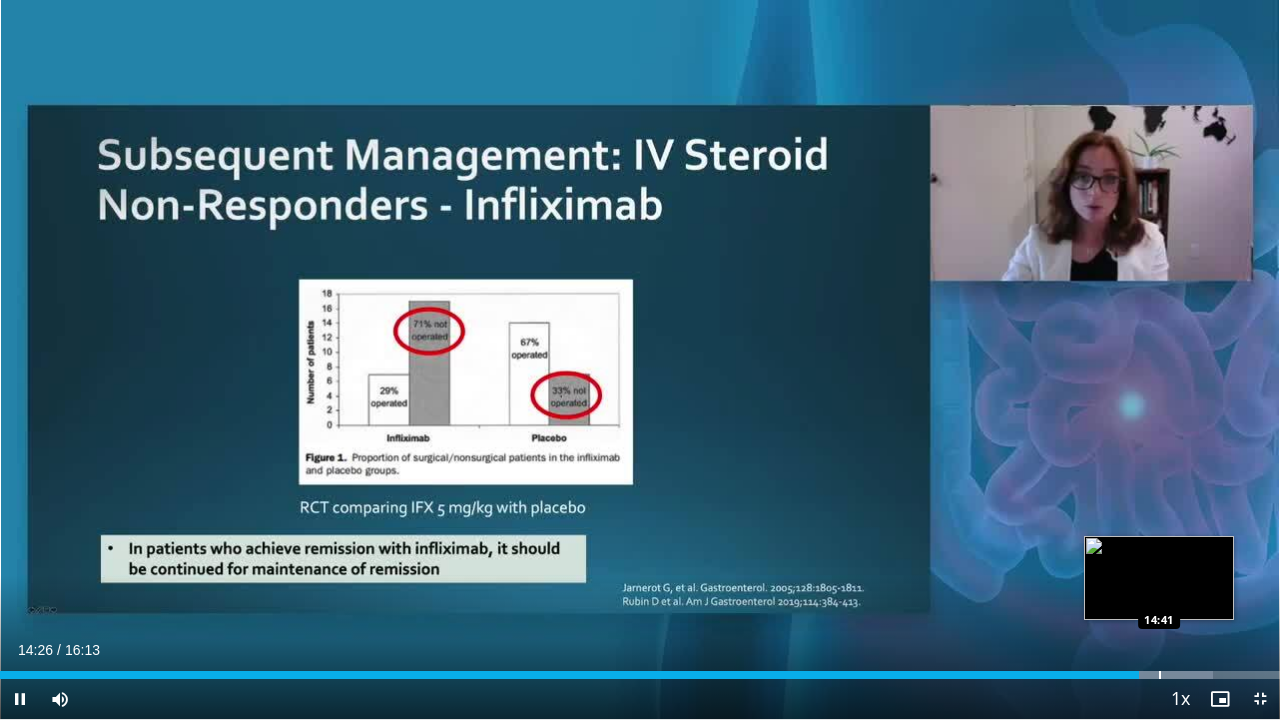 click at bounding box center [1160, 675] 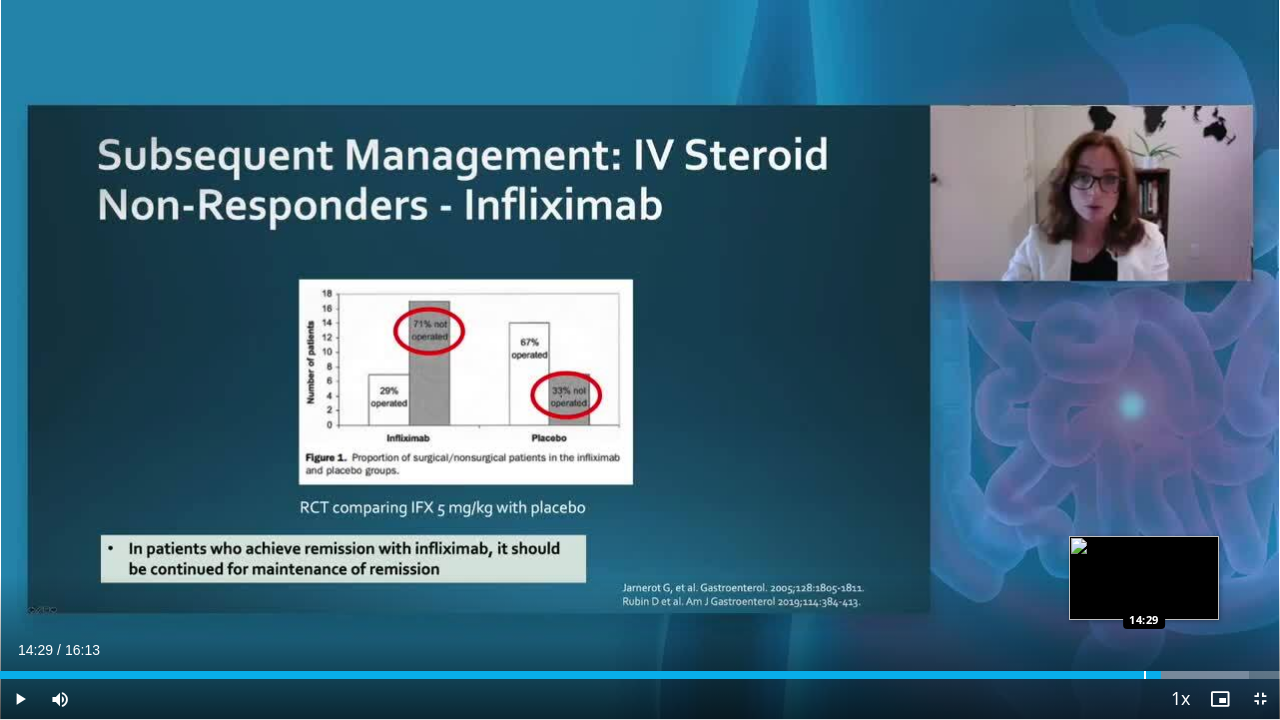 click at bounding box center (1145, 675) 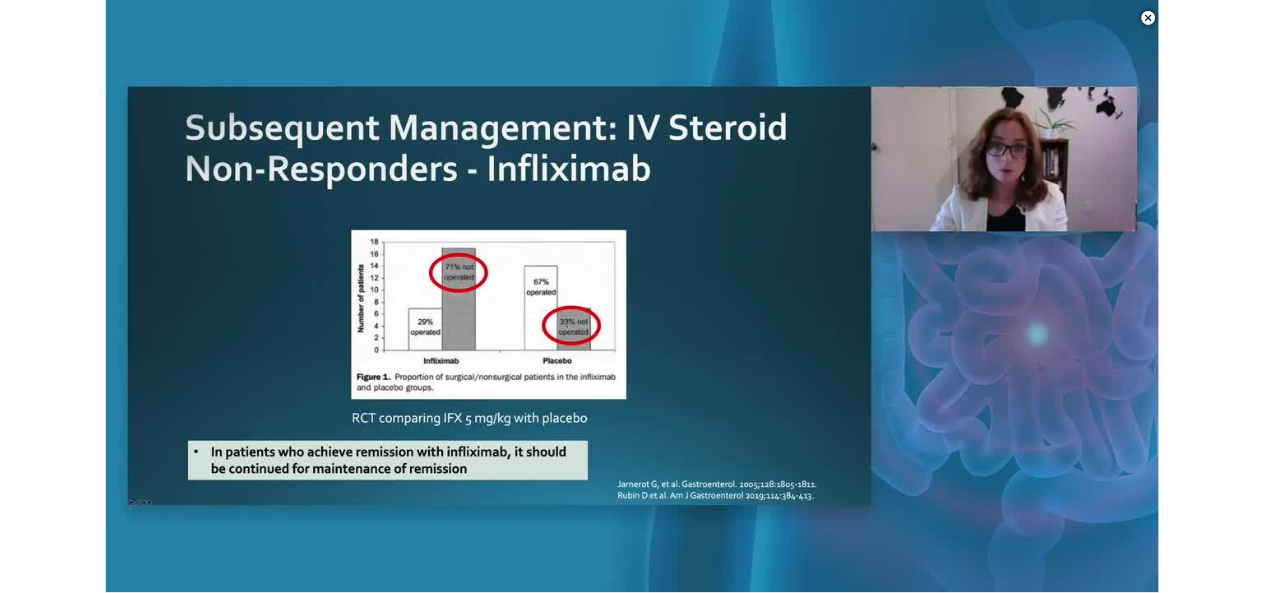 scroll, scrollTop: 656, scrollLeft: 0, axis: vertical 